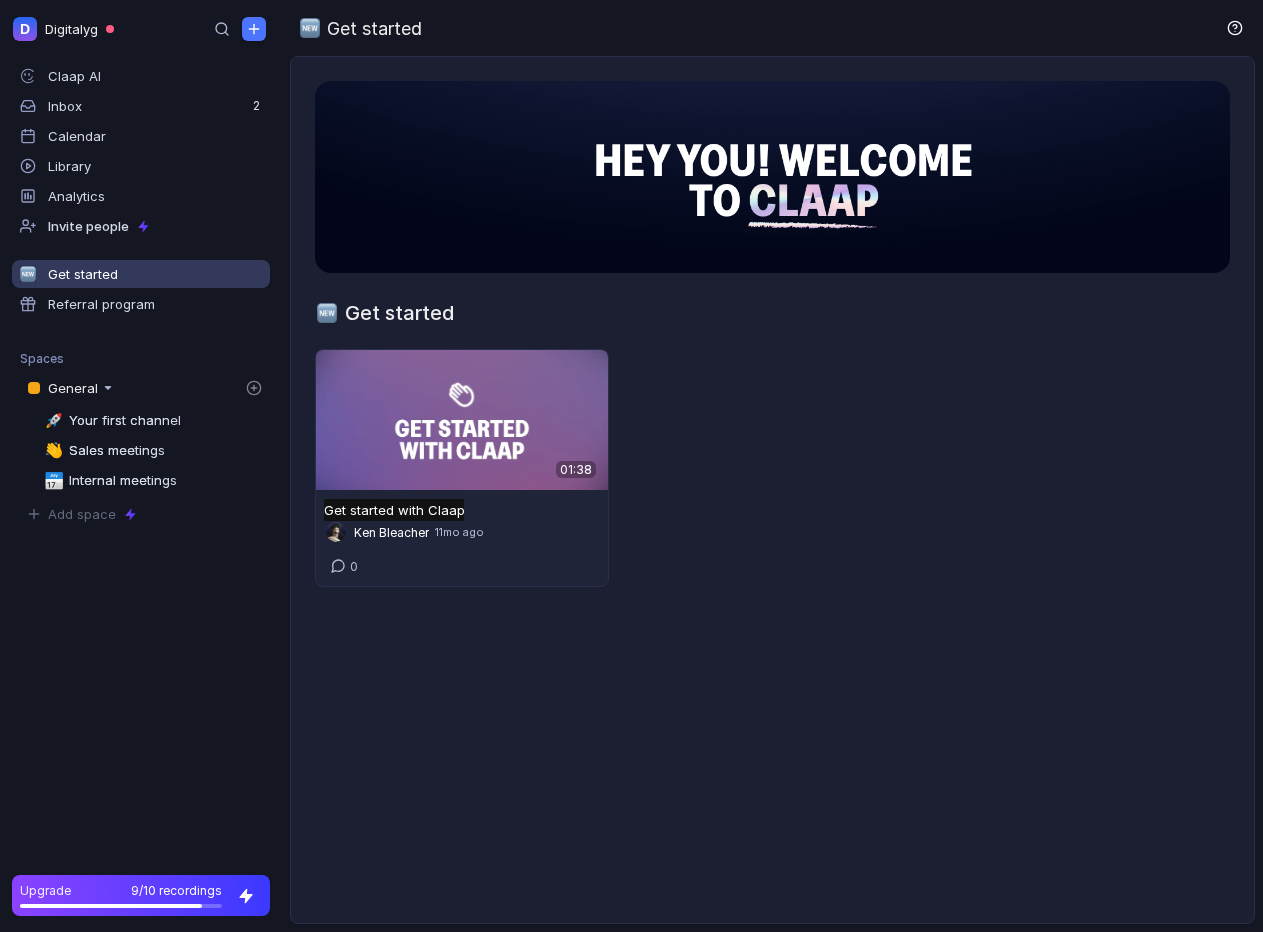 scroll, scrollTop: 0, scrollLeft: 0, axis: both 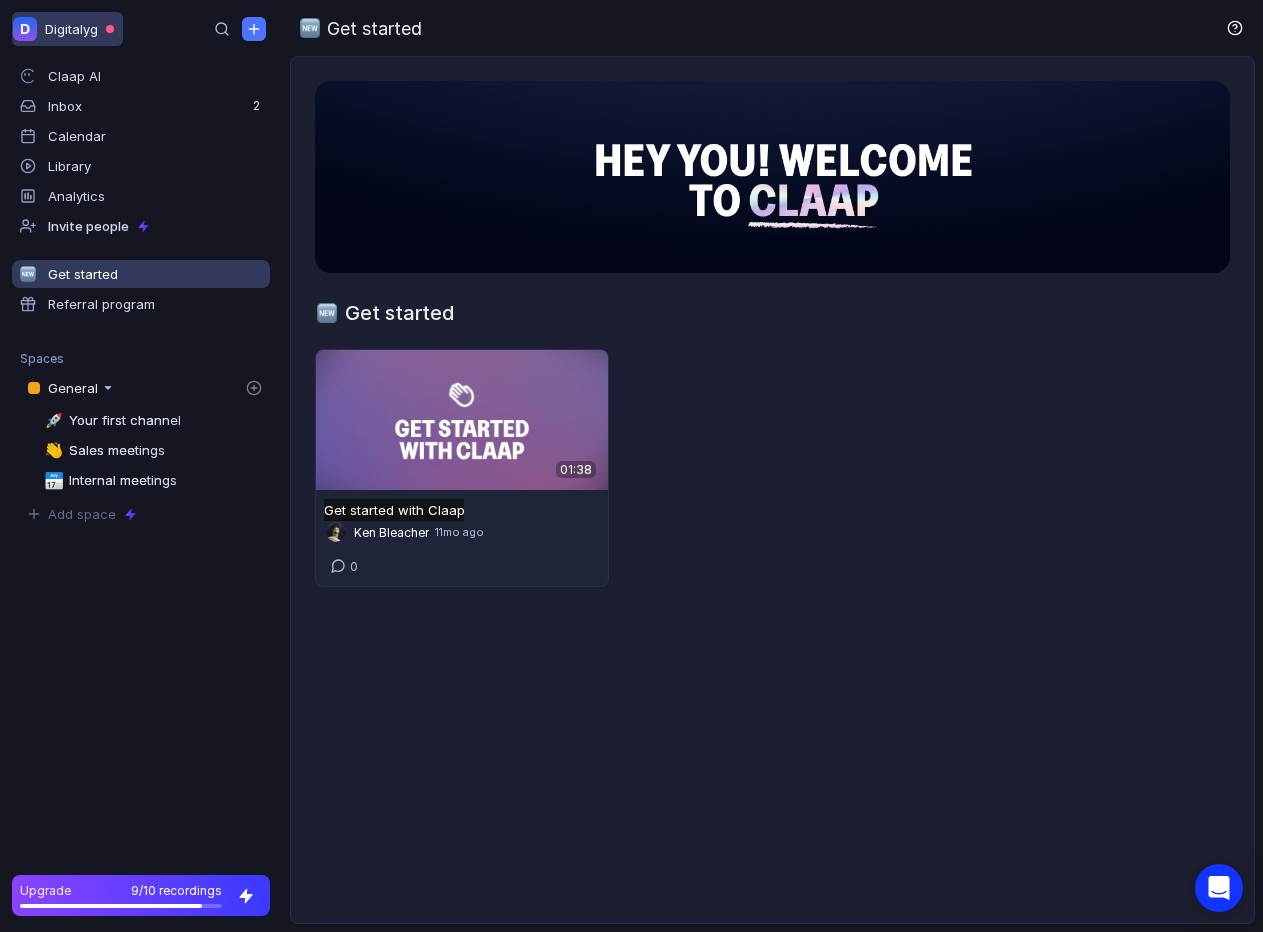 click on "D Digitalyg" at bounding box center (67, 29) 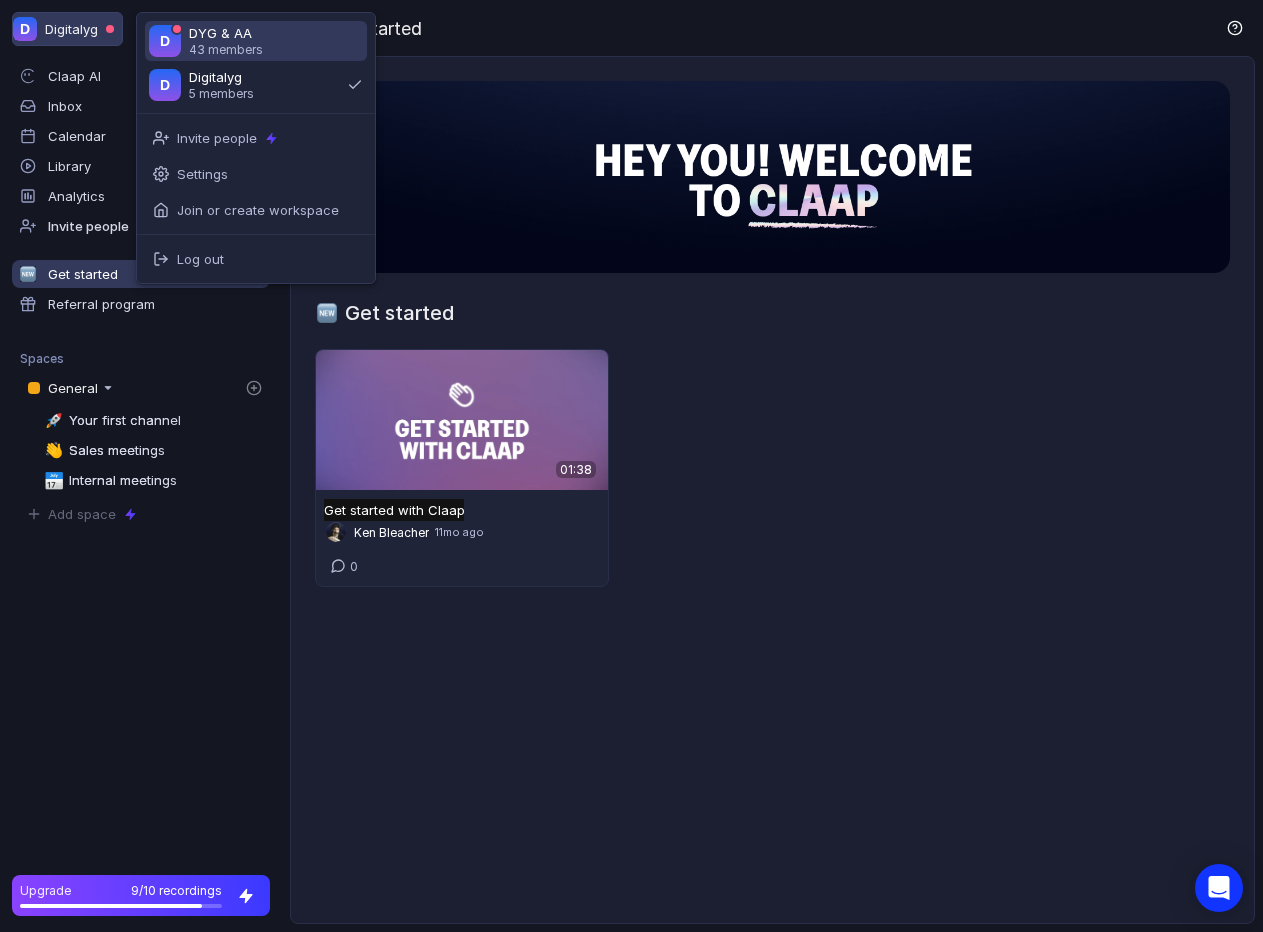click on "DYG & AA" at bounding box center [226, 33] 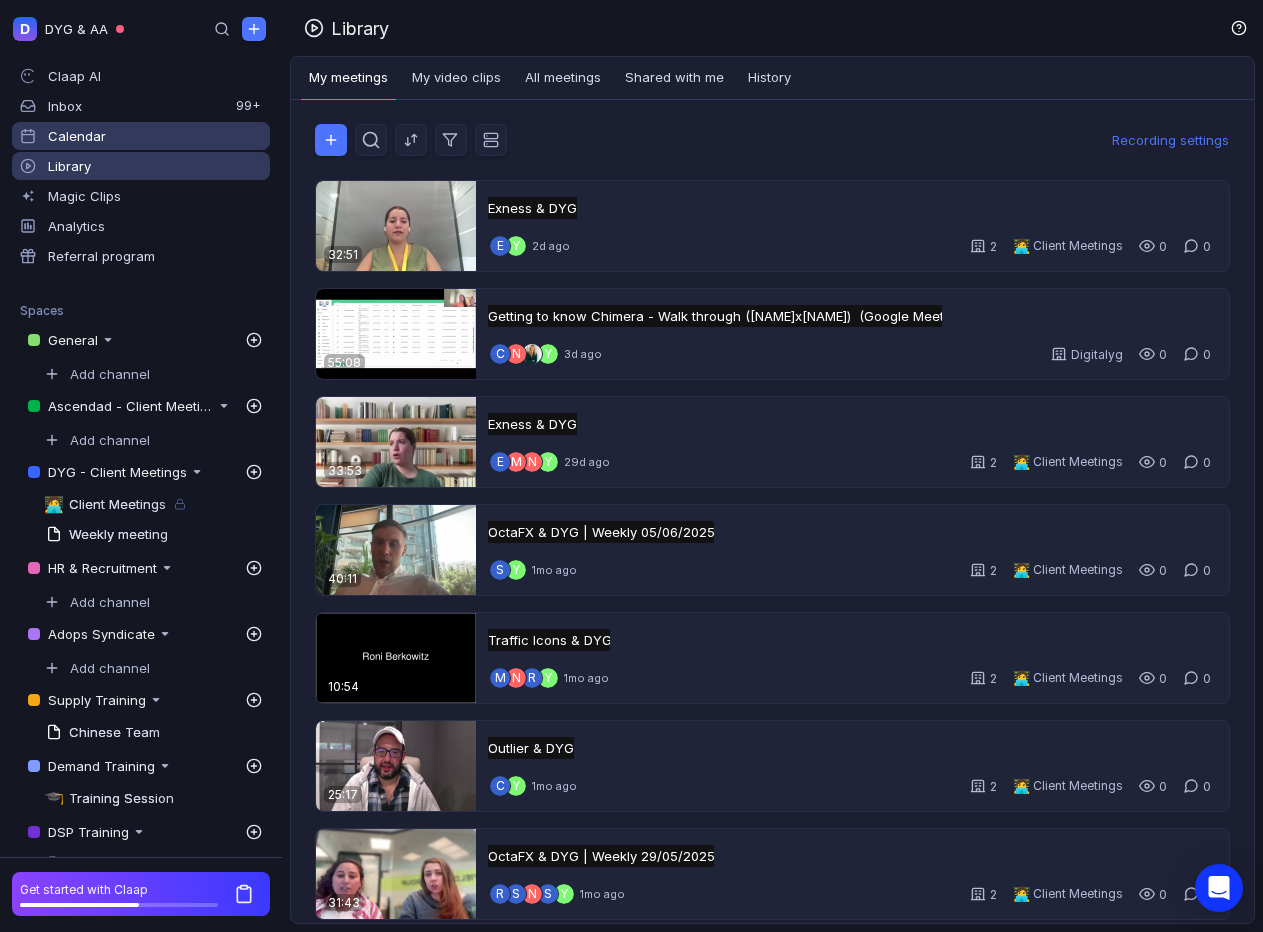 click on "Calendar" at bounding box center (141, 136) 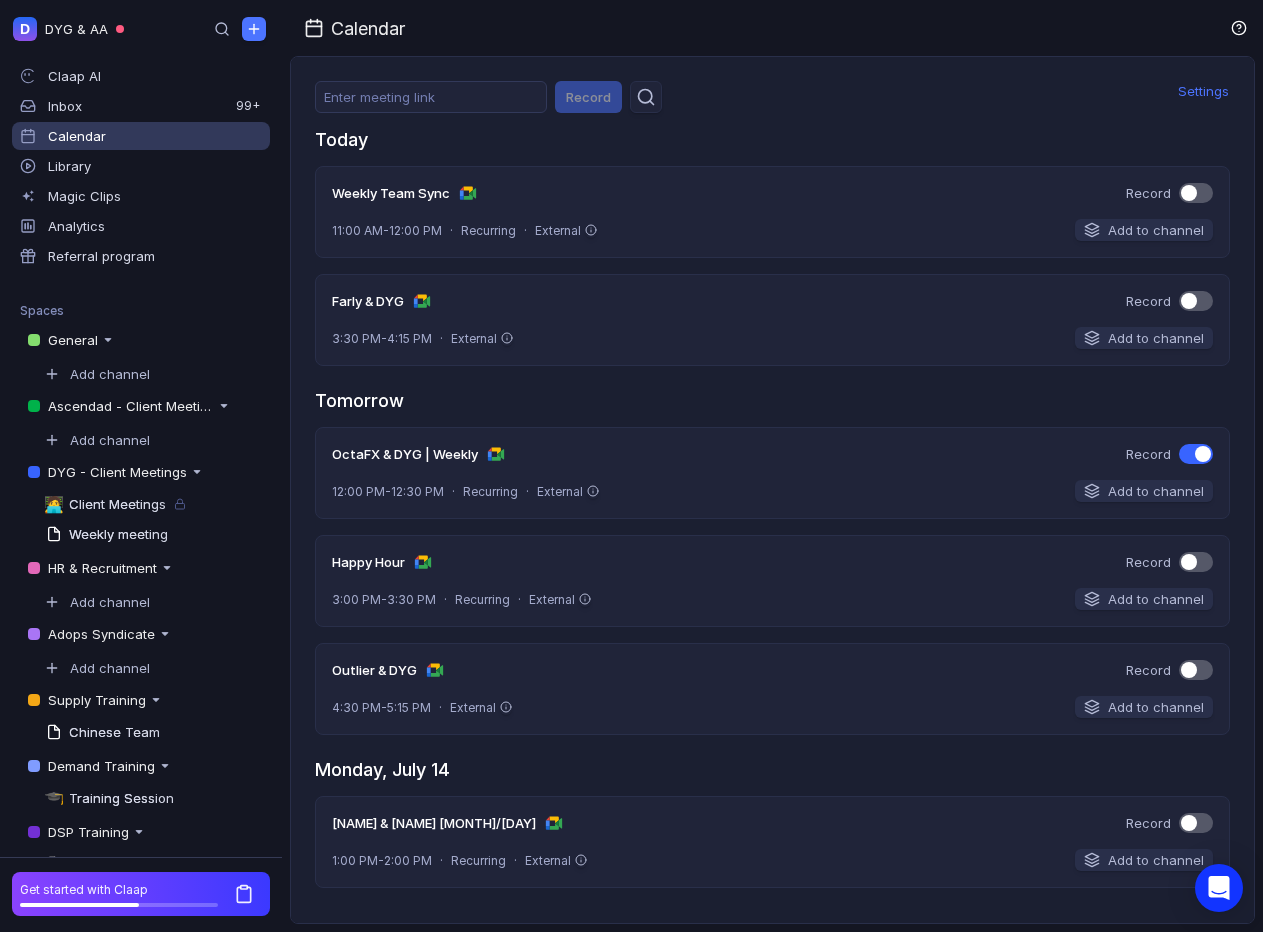 click at bounding box center [1189, 193] 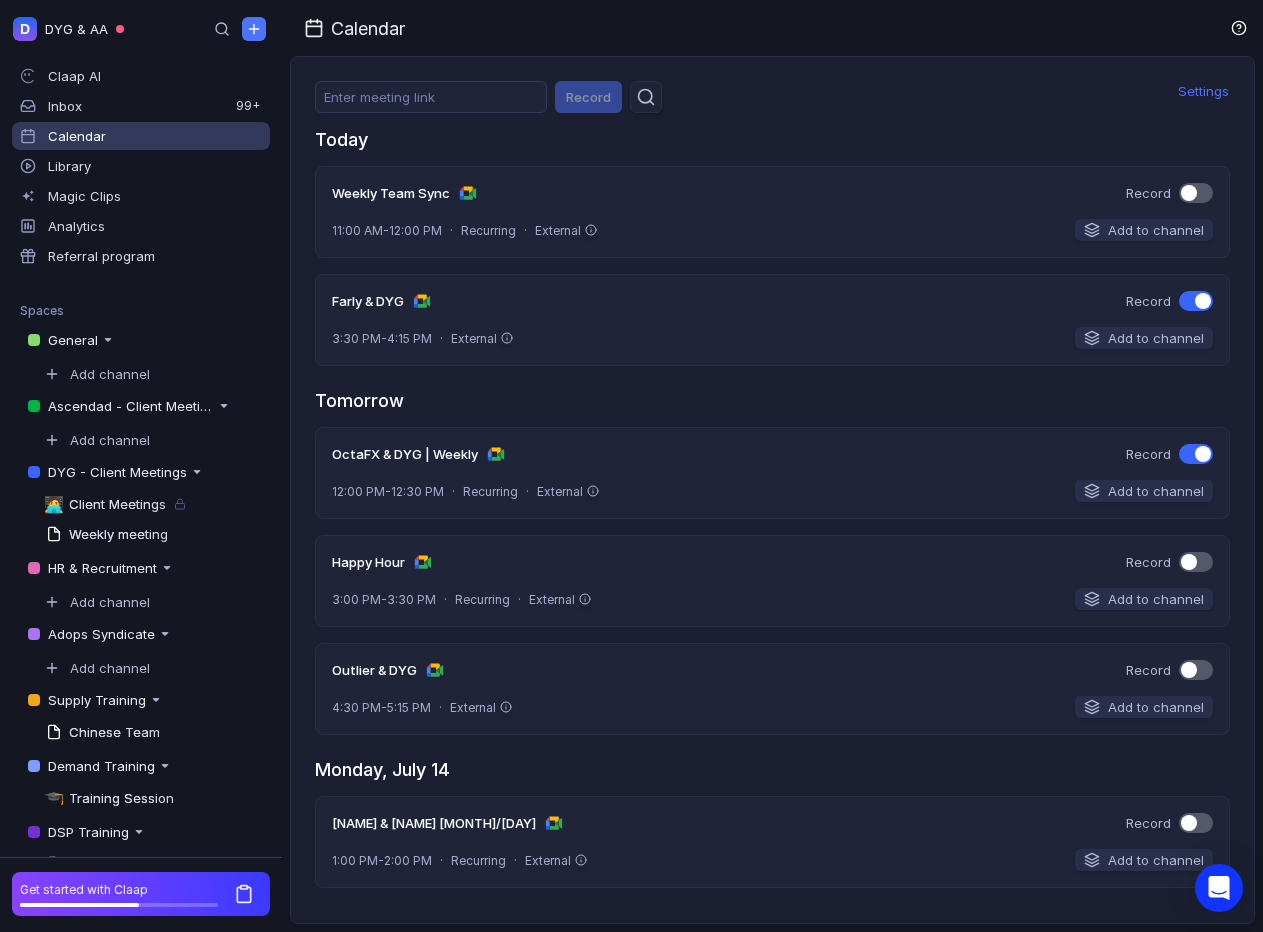 click at bounding box center (1196, 193) 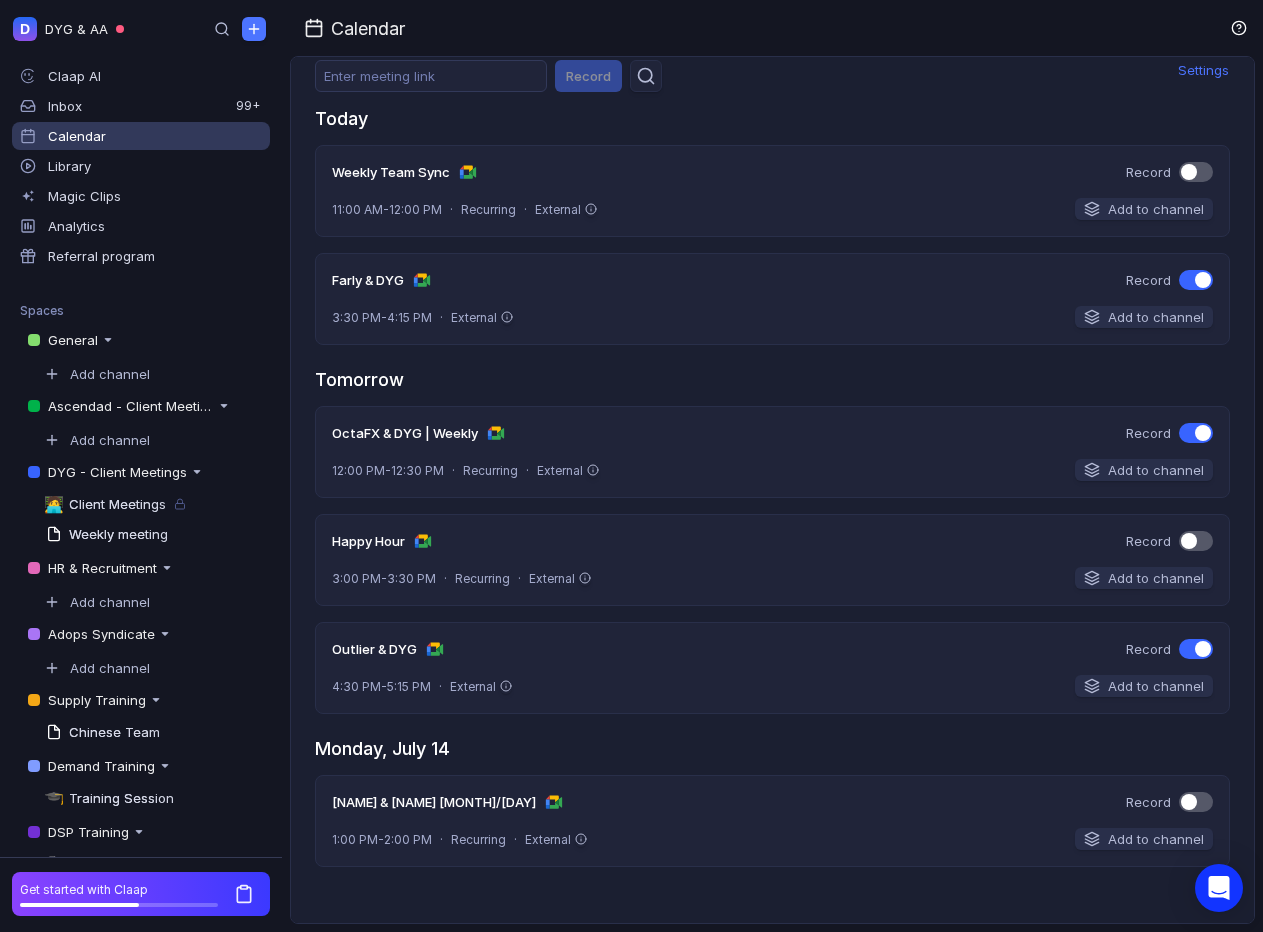 scroll, scrollTop: 0, scrollLeft: 0, axis: both 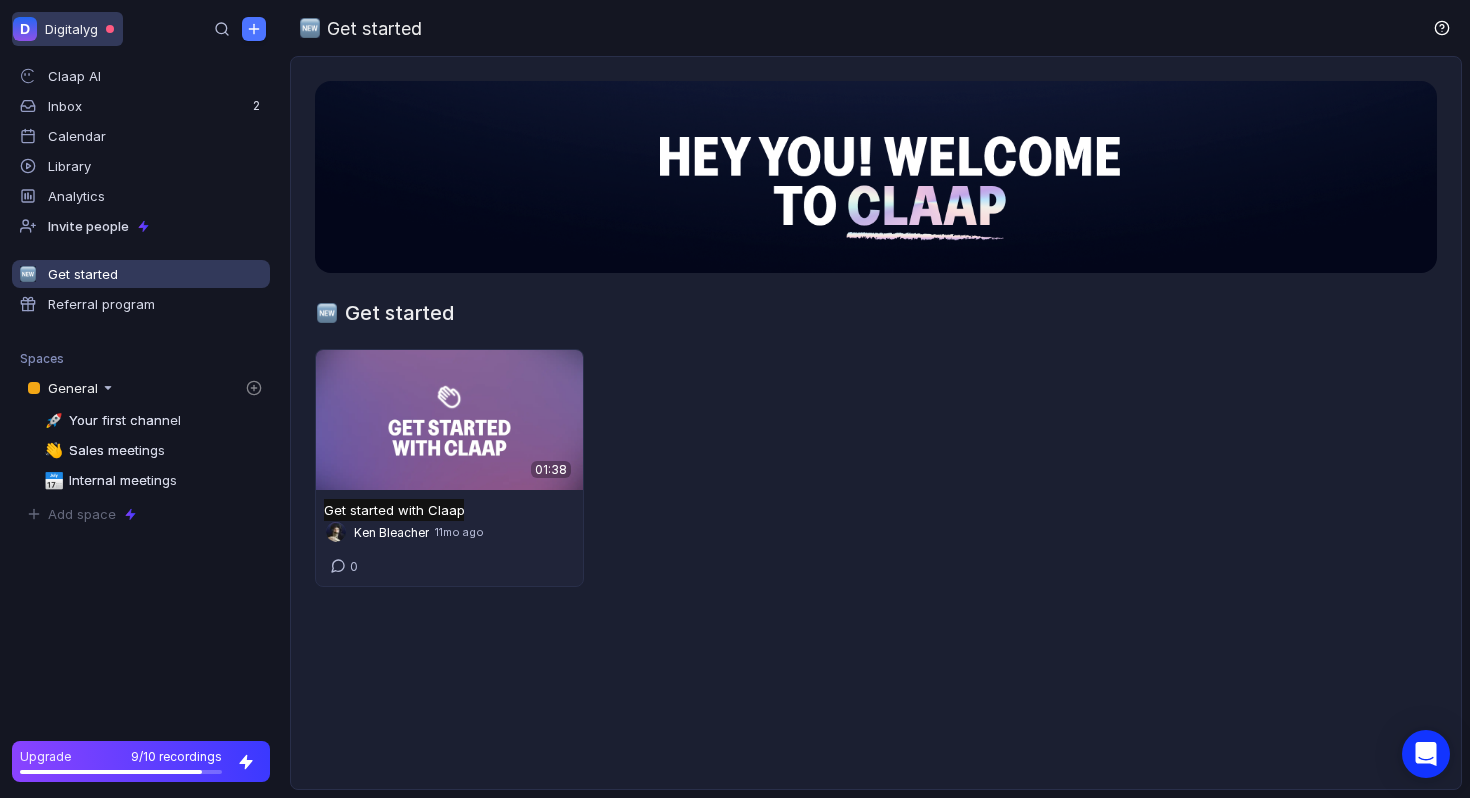 click on "D Digitalyg" at bounding box center (67, 29) 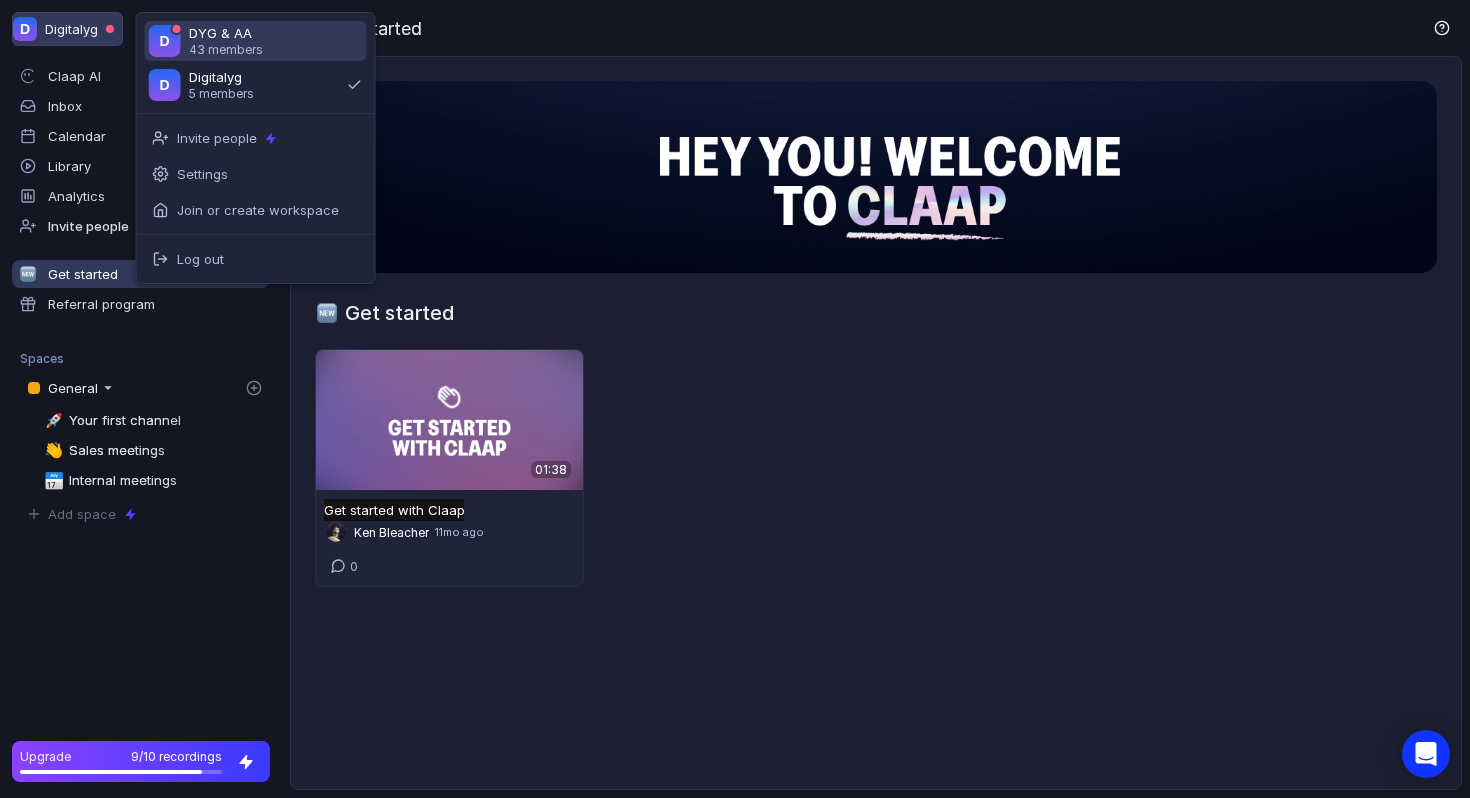 click on "43 members" at bounding box center (226, 49) 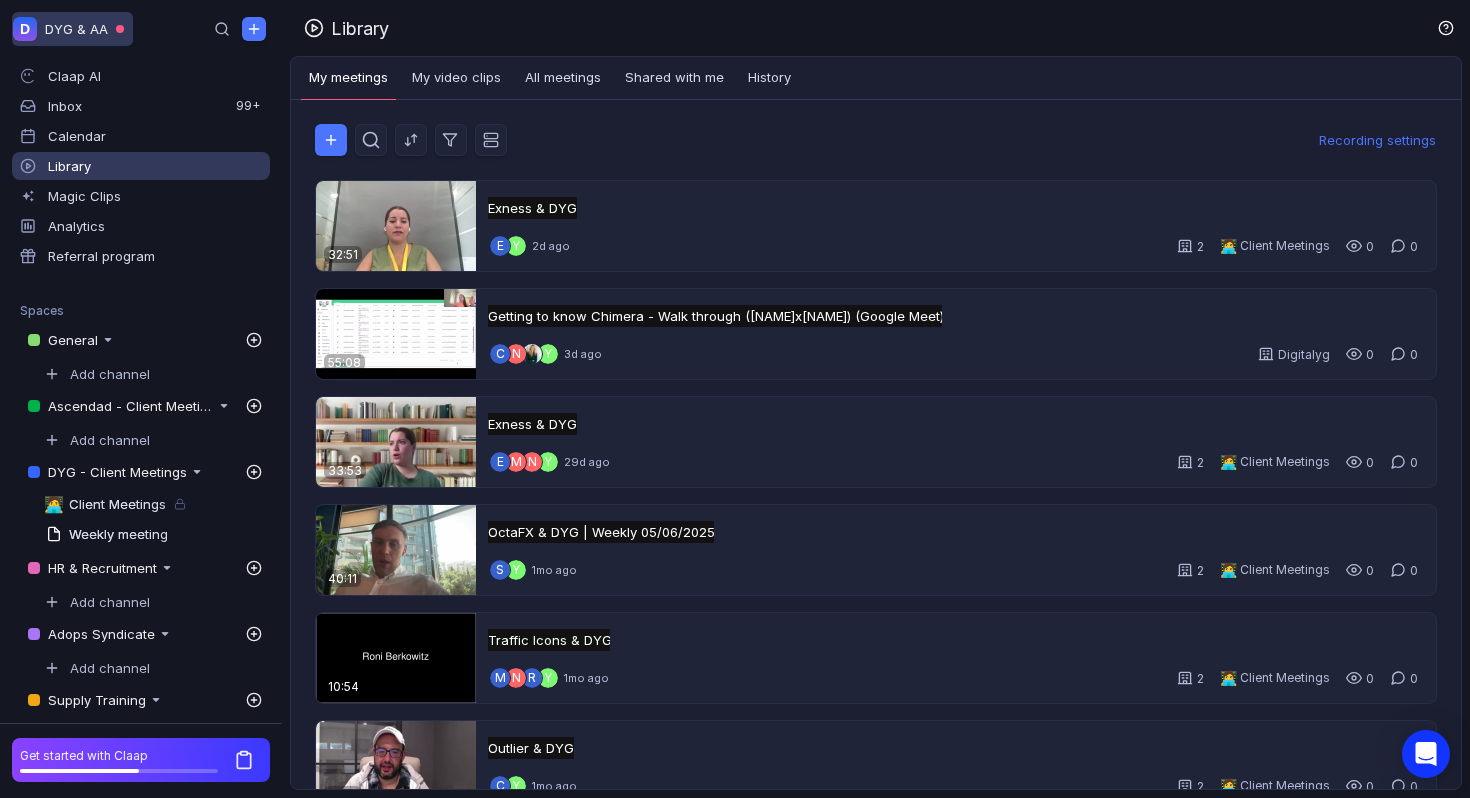 click on "D DYG & AA" at bounding box center [72, 29] 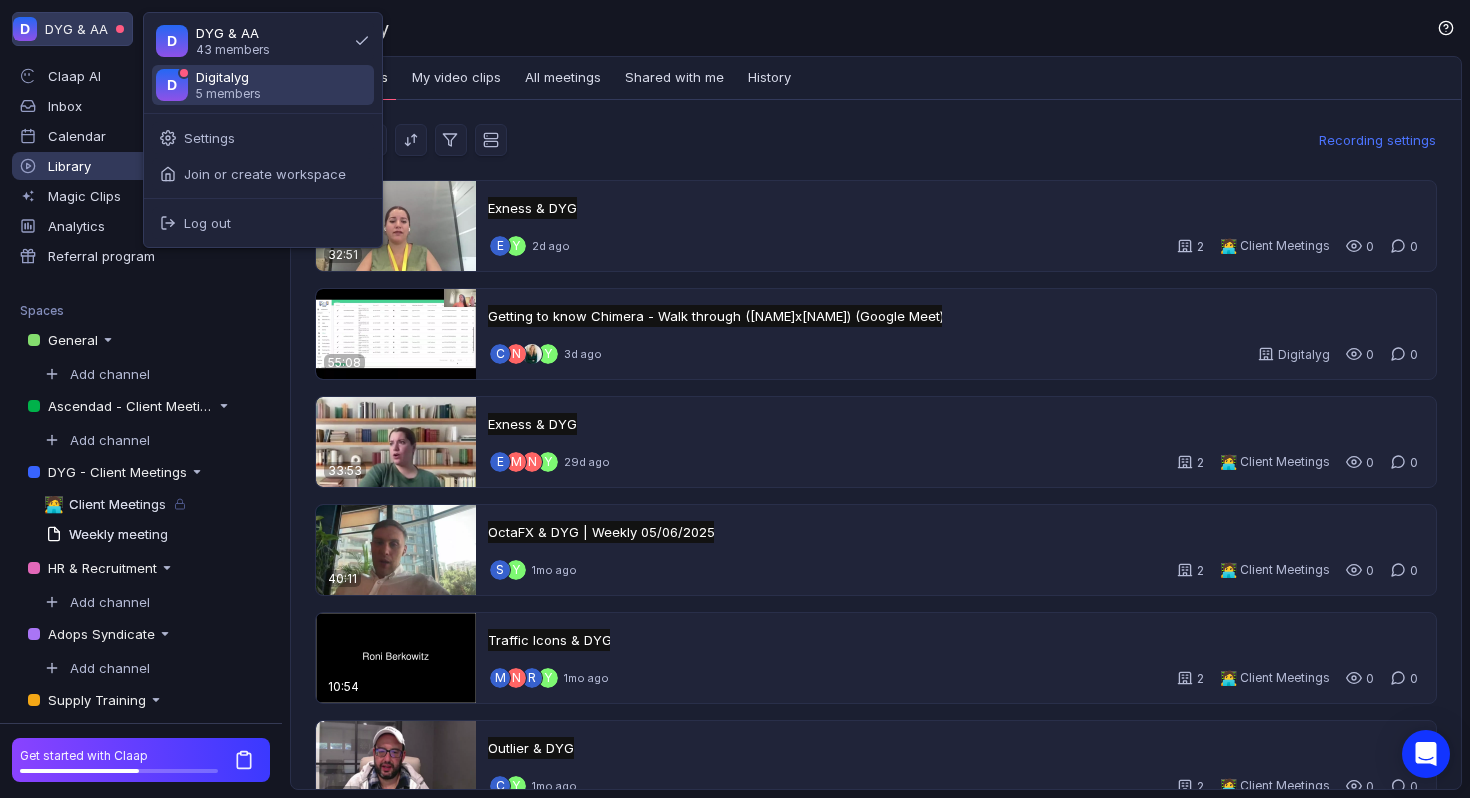 click on "5 members" at bounding box center (228, 93) 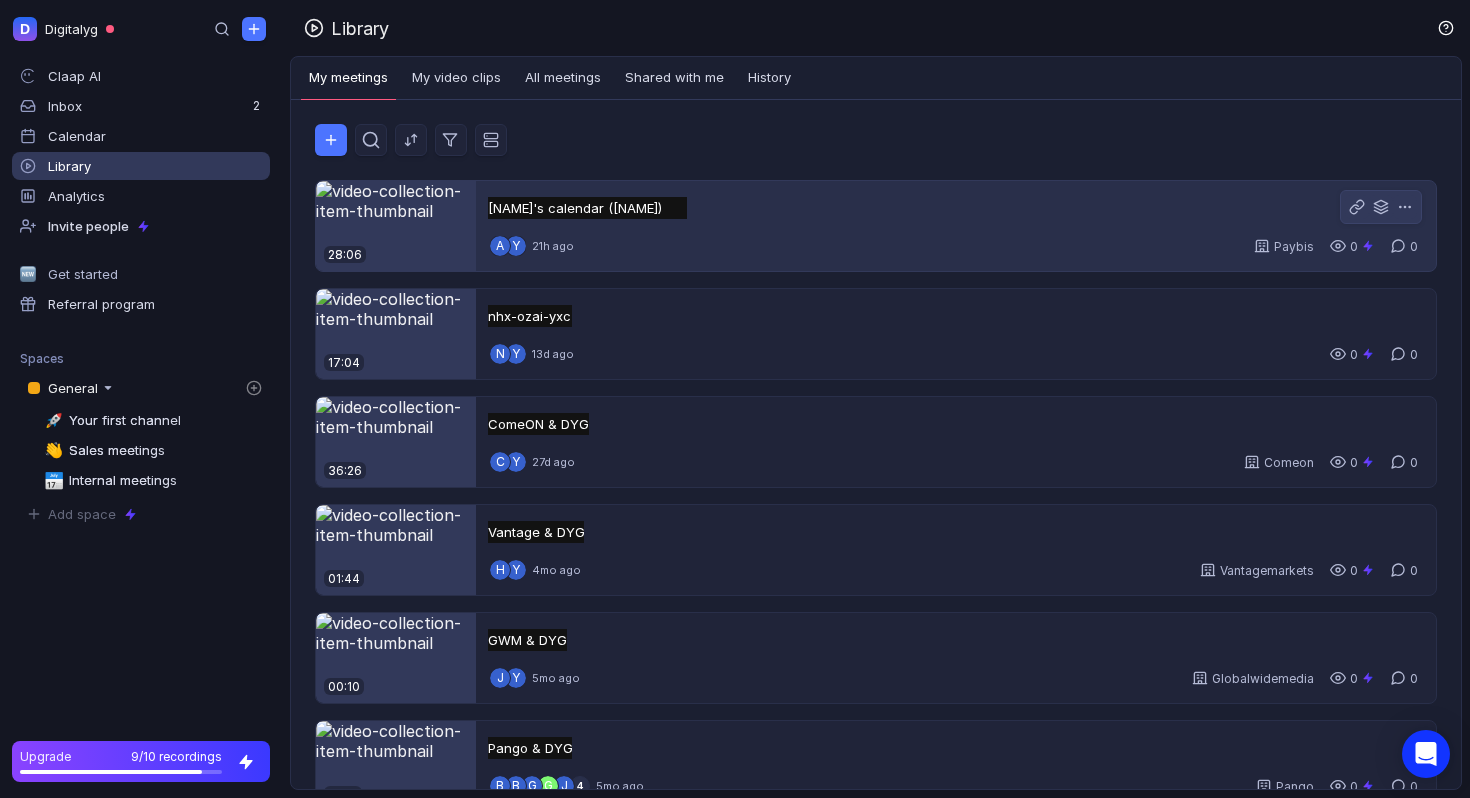 click on "A Y 21h ago Paybis 0 0" at bounding box center [956, 246] 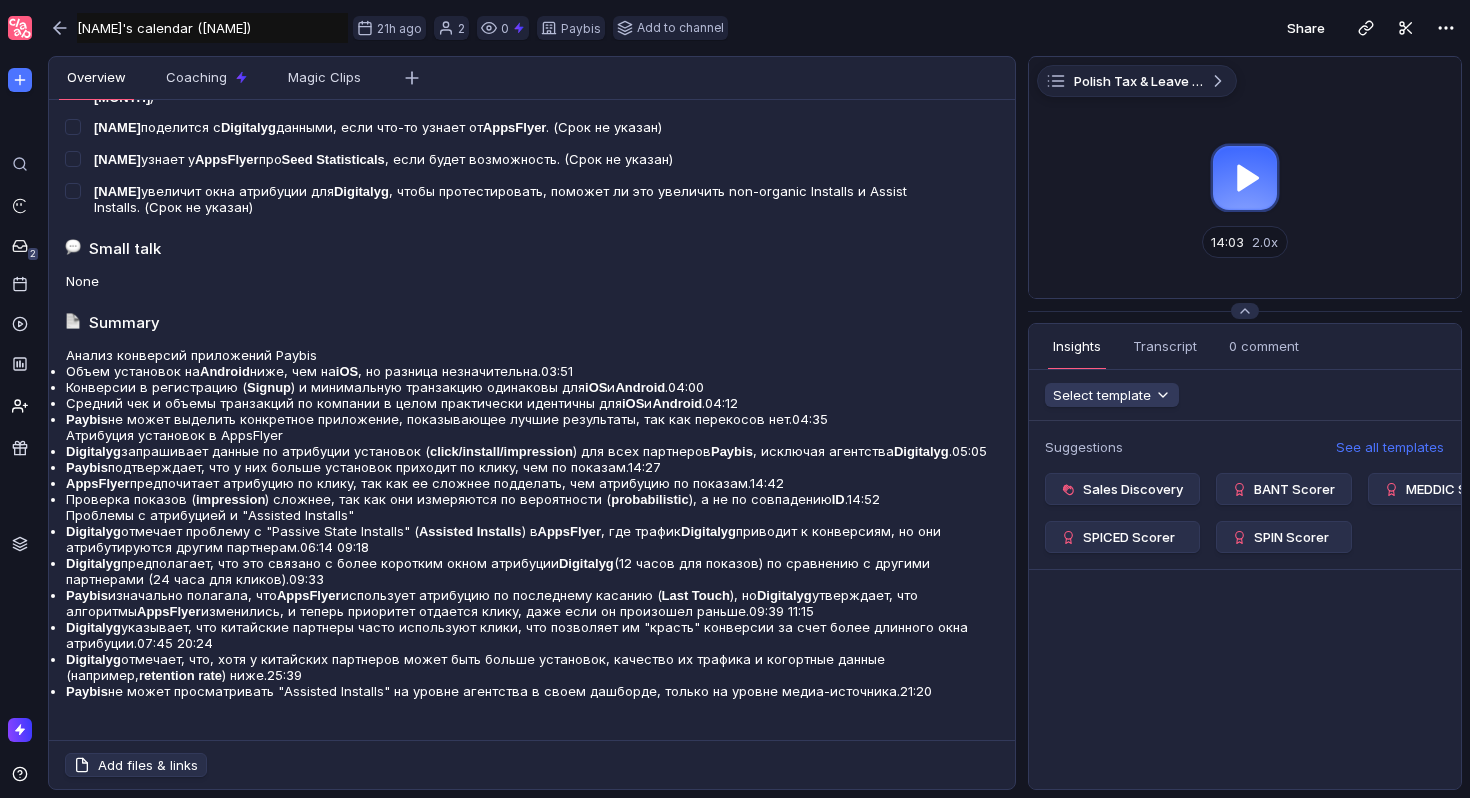scroll, scrollTop: 935, scrollLeft: 0, axis: vertical 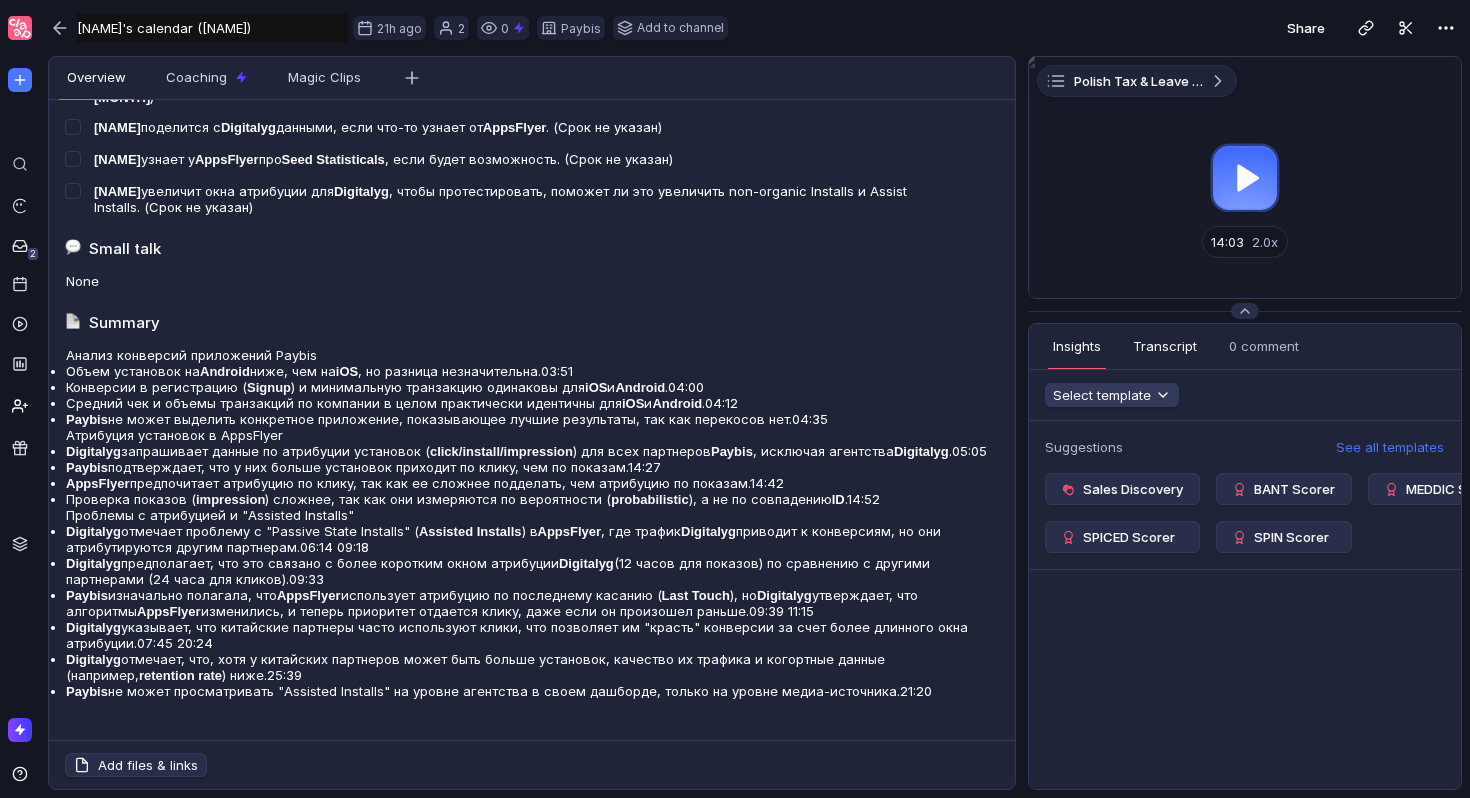 click on "Transcript" at bounding box center (1165, 346) 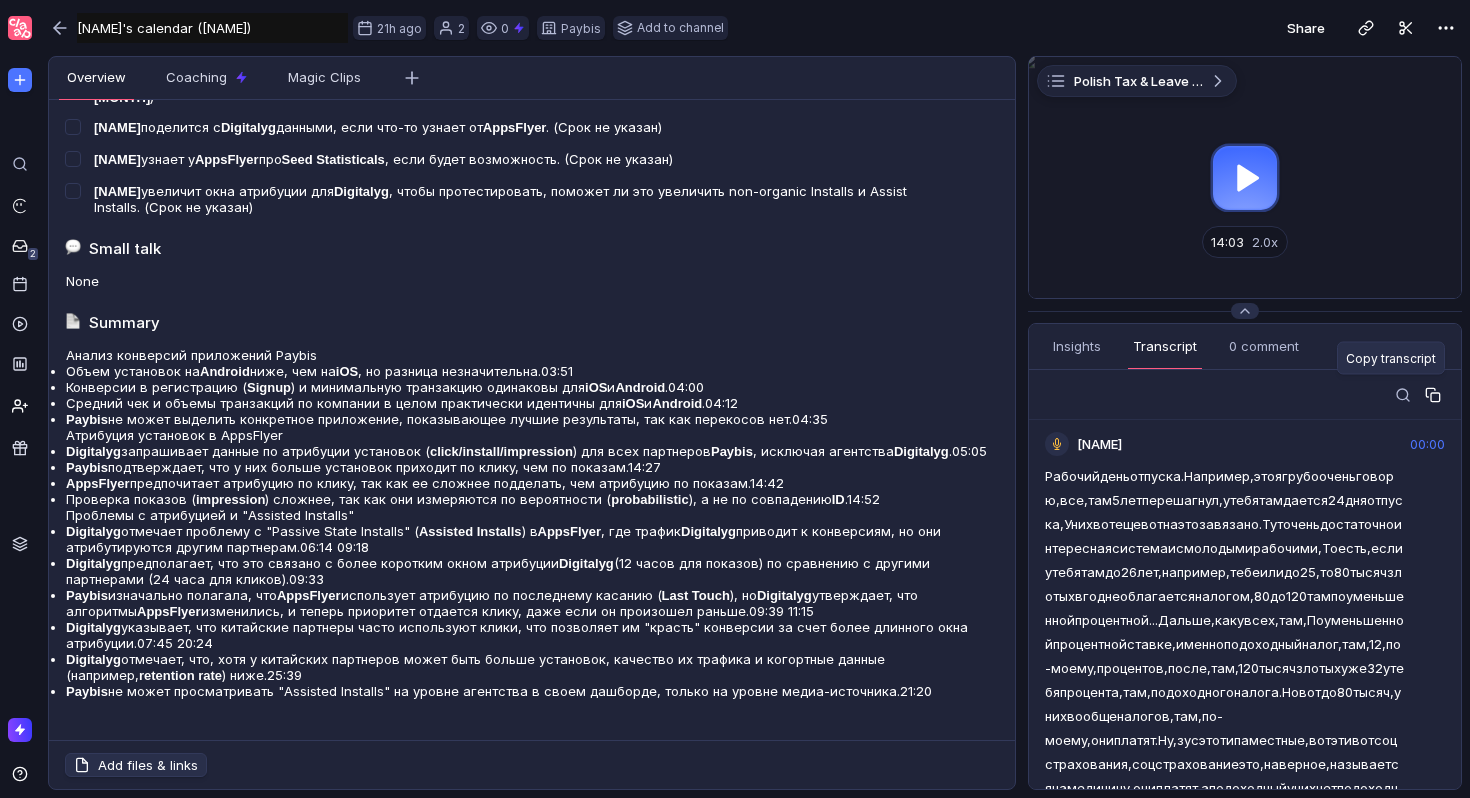 click at bounding box center (1435, 397) 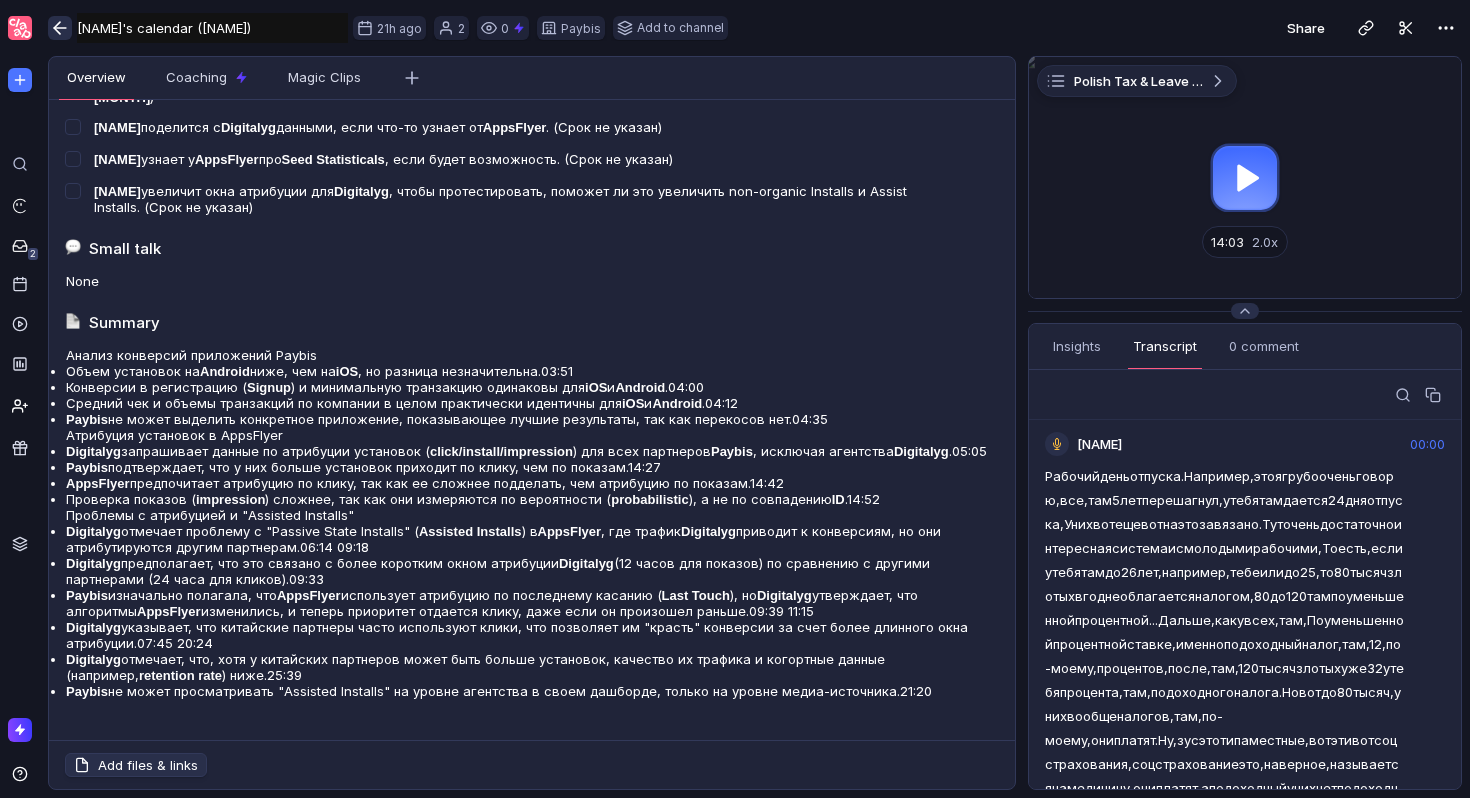 click at bounding box center [60, 28] 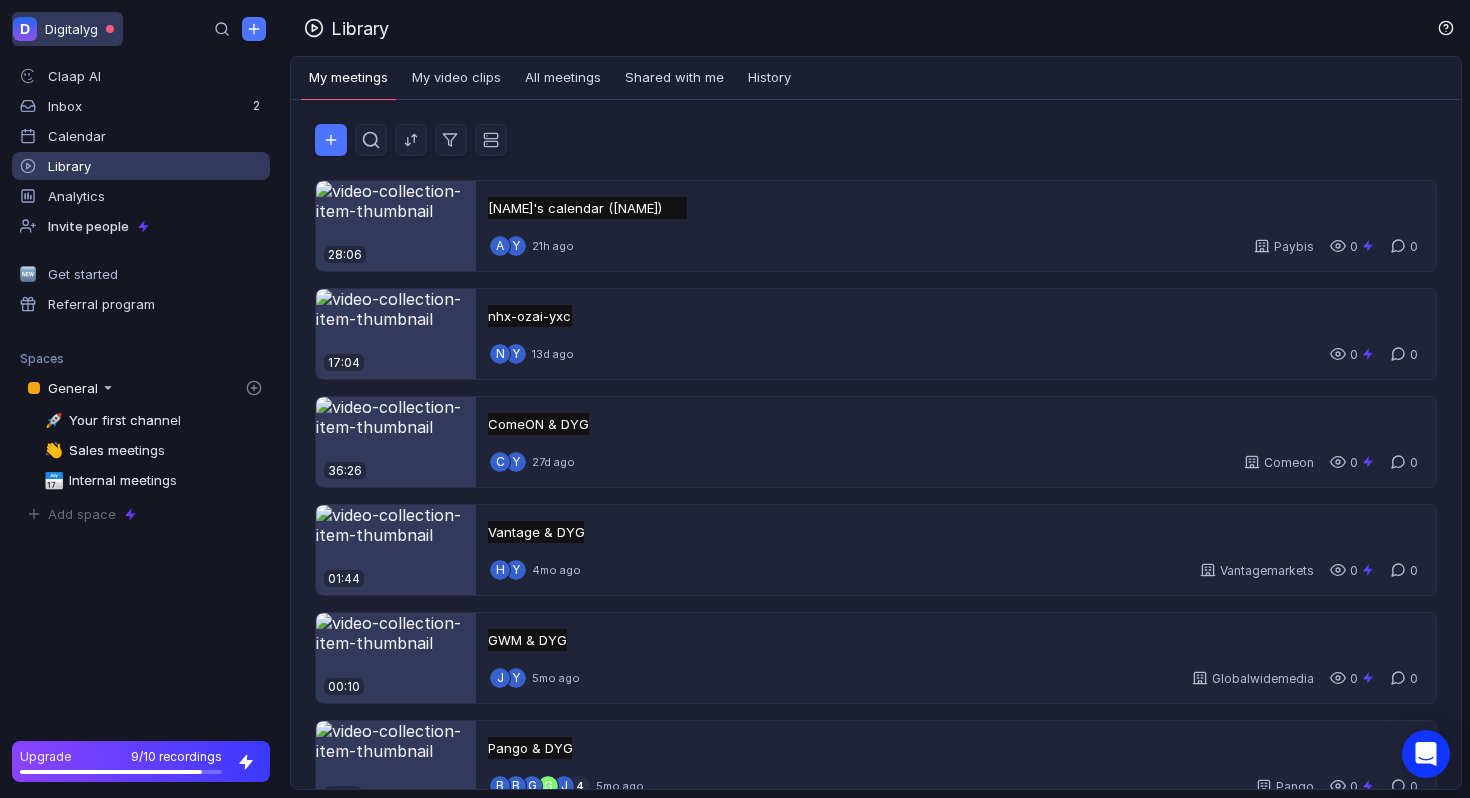 click on "D Digitalyg" at bounding box center (67, 29) 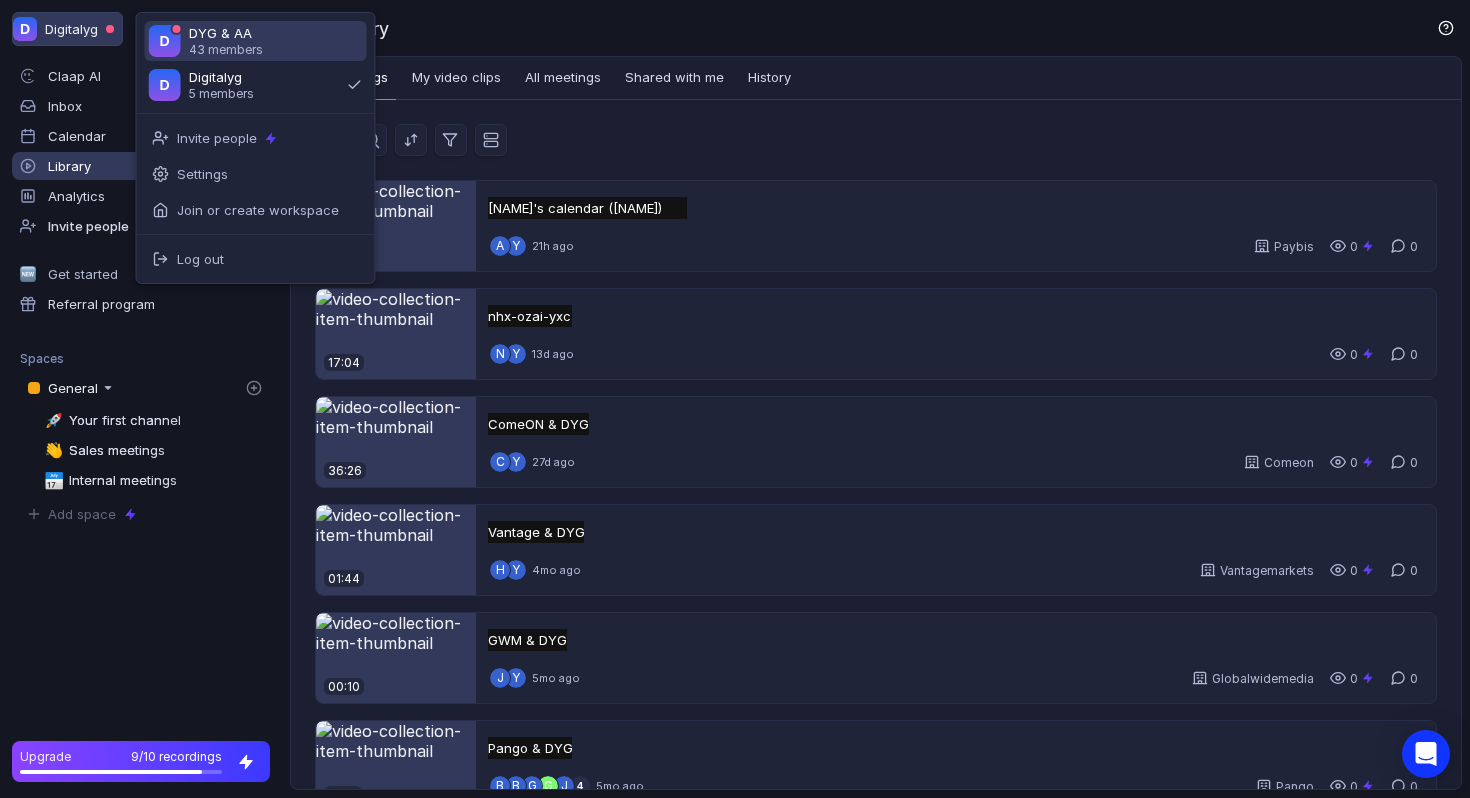 click on "43 members" at bounding box center [226, 49] 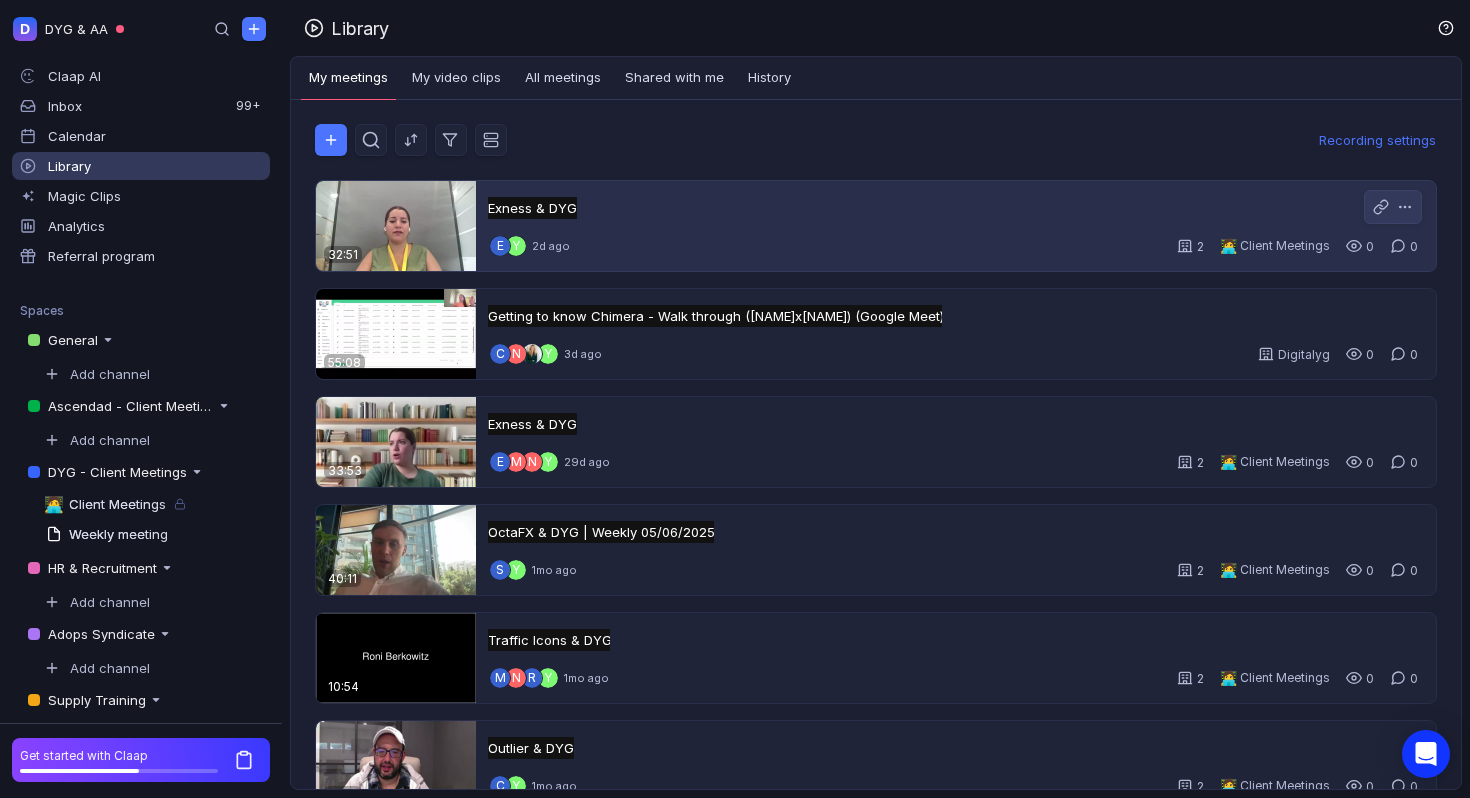 click on "E Y 2d ago 2 🧑‍💻 Client Meetings 0 0" at bounding box center (956, 246) 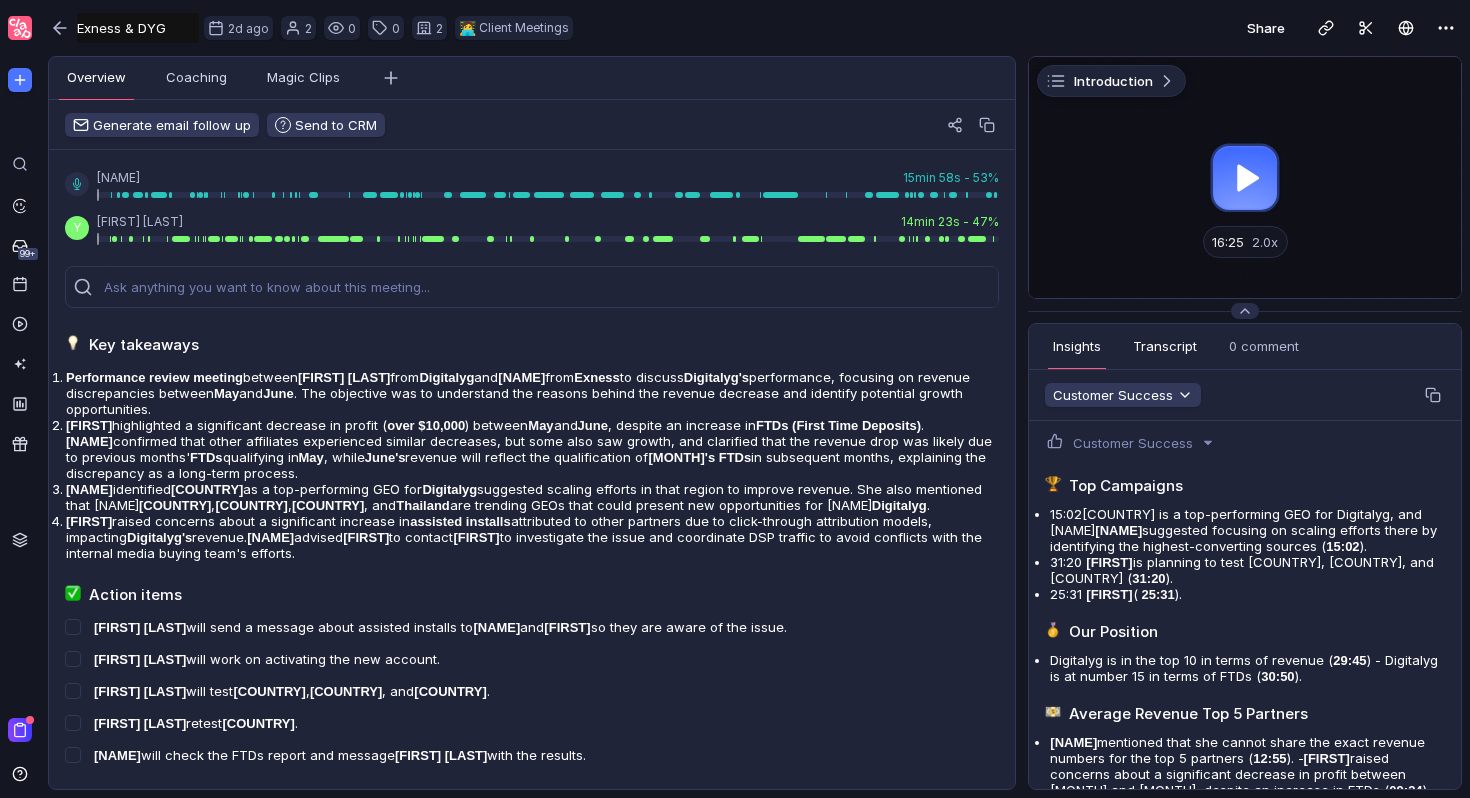 click on "Transcript" at bounding box center (1165, 346) 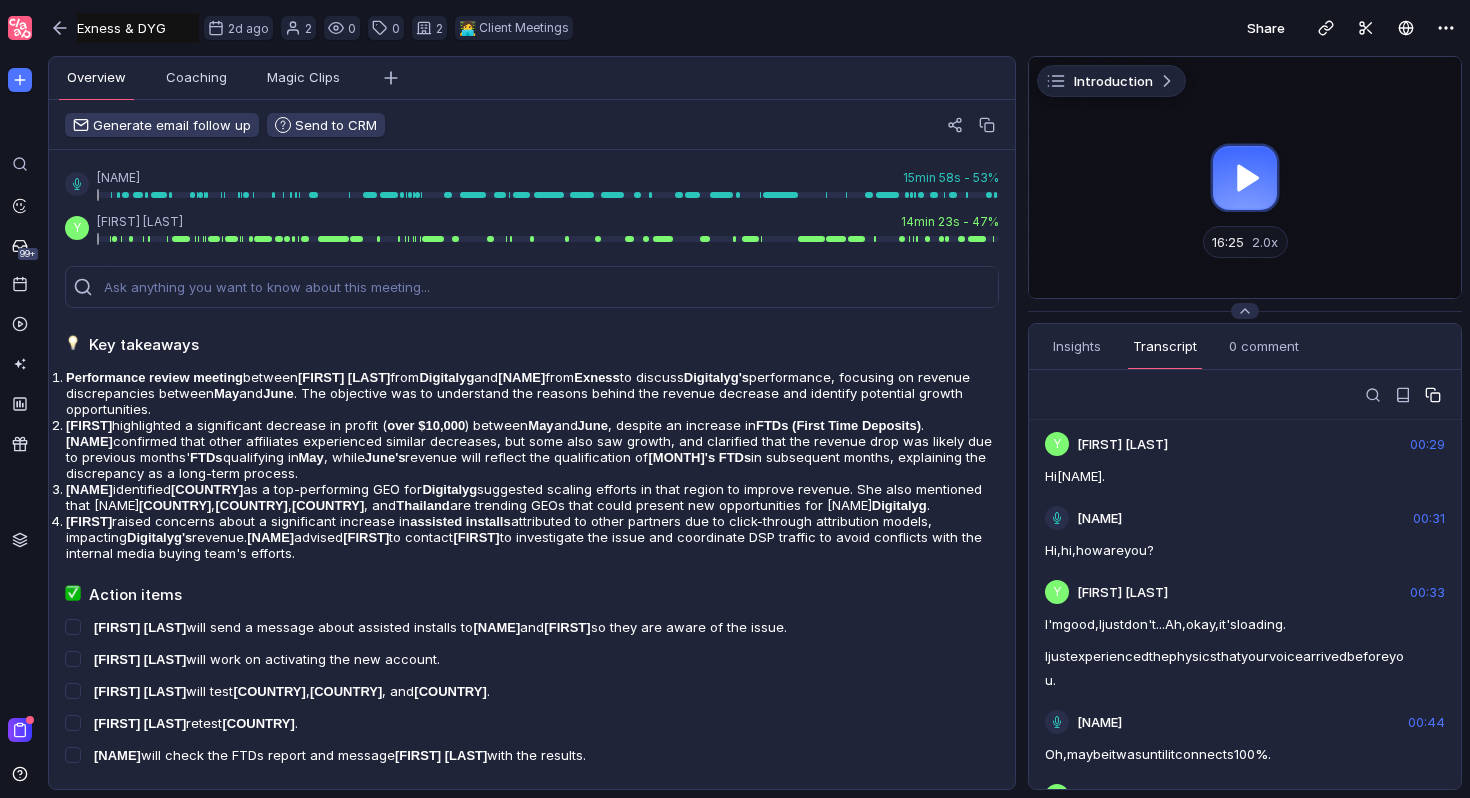 click at bounding box center [1435, 397] 